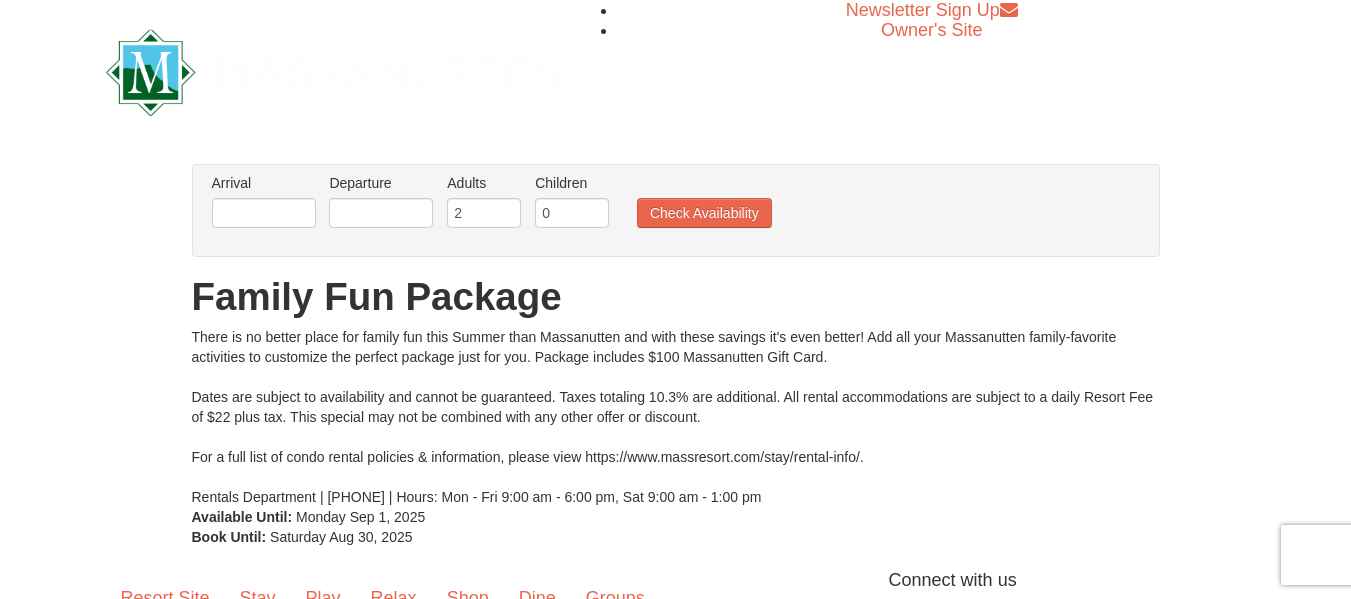 scroll, scrollTop: 0, scrollLeft: 0, axis: both 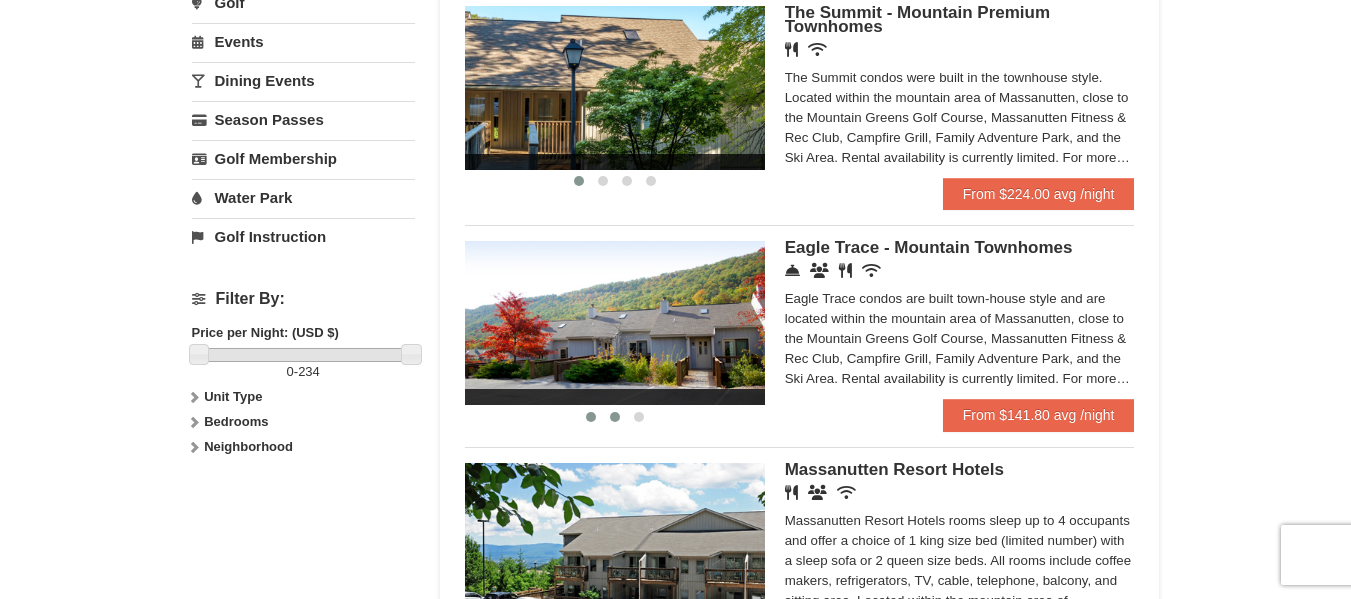 click at bounding box center (615, 417) 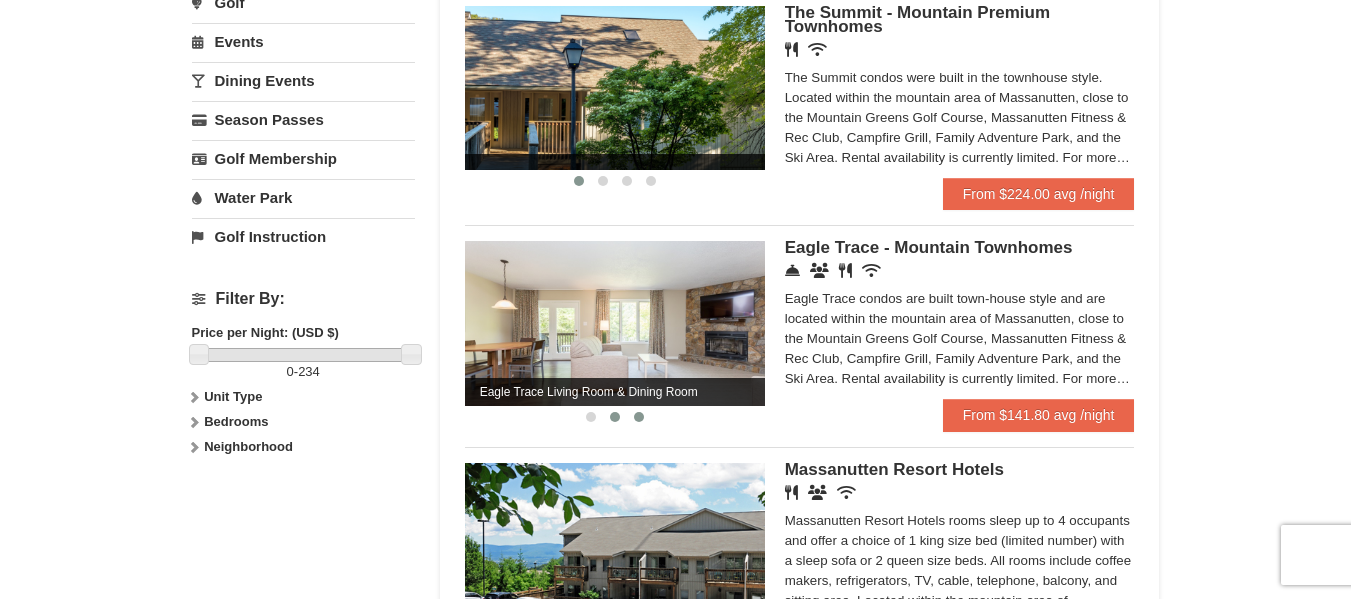 click at bounding box center [639, 417] 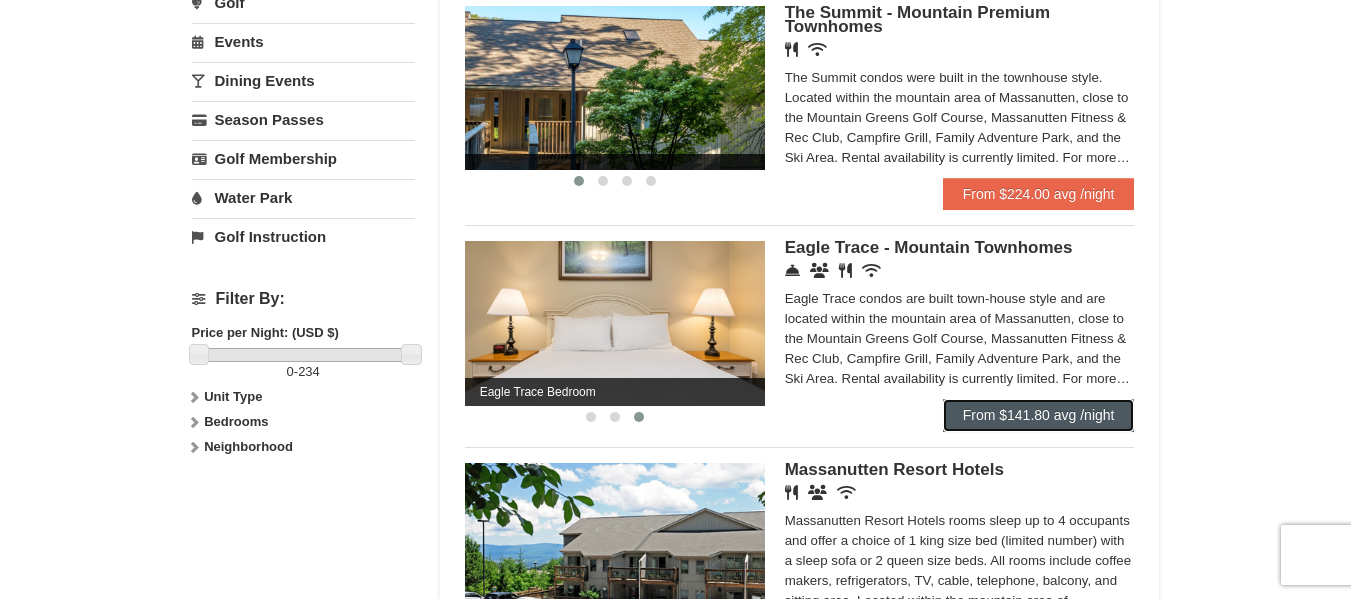 click on "From $141.80 avg /night" at bounding box center [1039, 415] 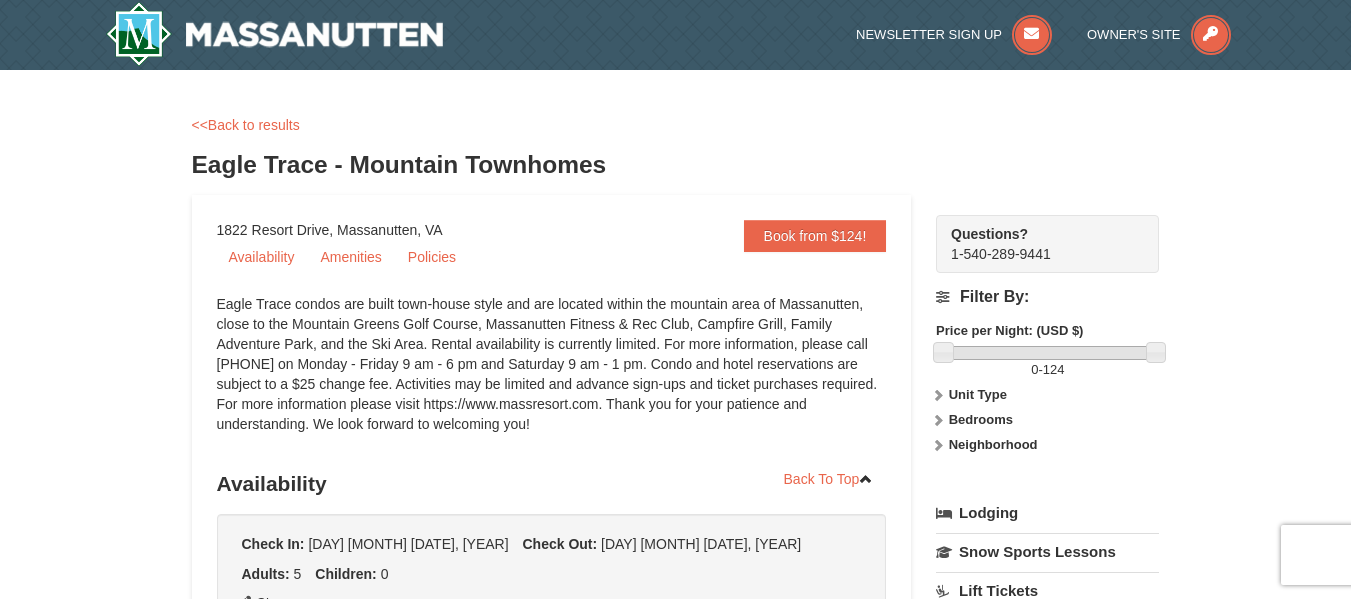scroll, scrollTop: 0, scrollLeft: 0, axis: both 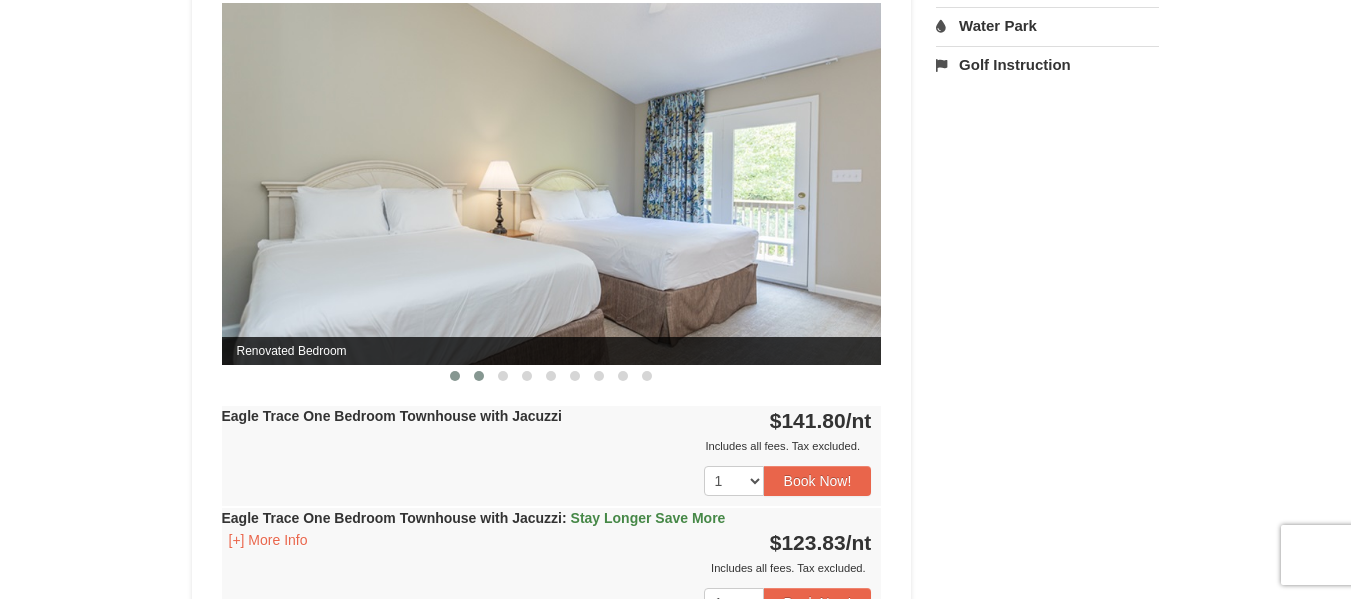 click at bounding box center (479, 376) 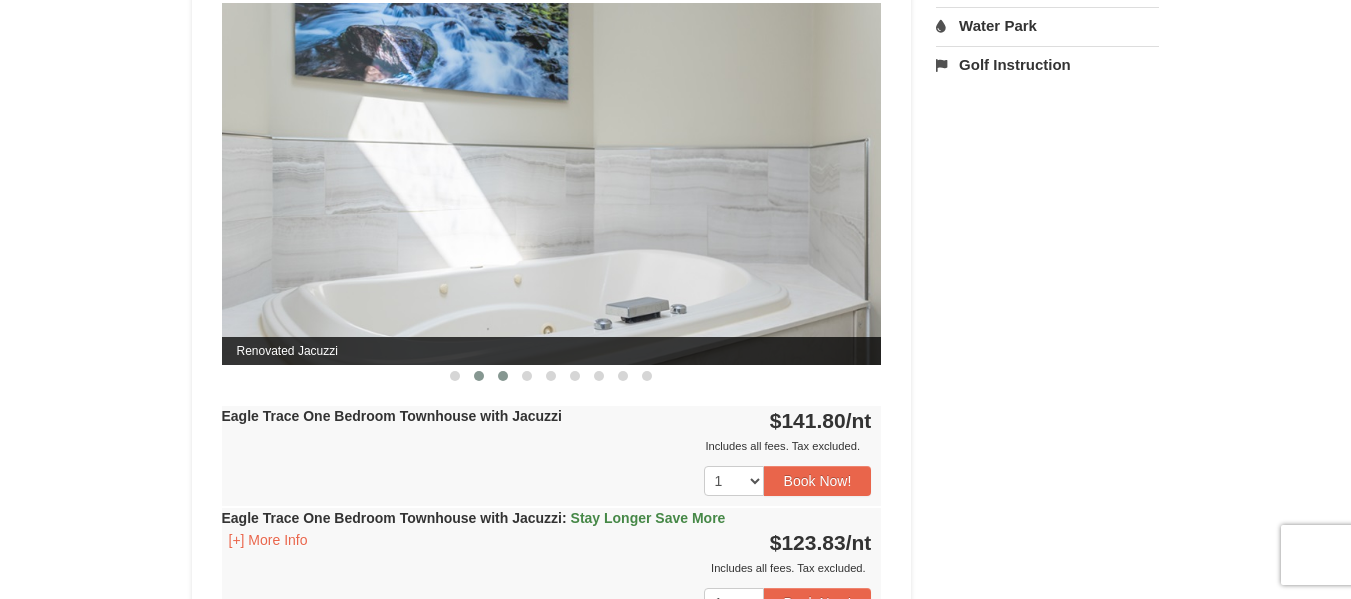 click at bounding box center (503, 376) 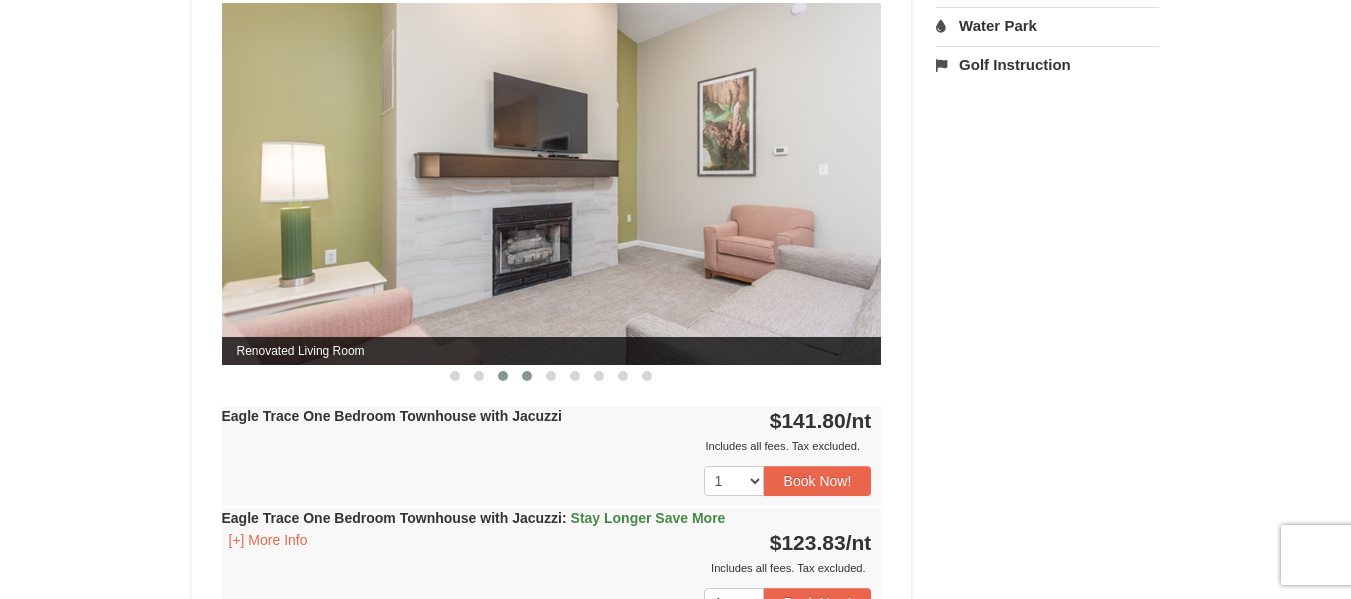 click at bounding box center (527, 376) 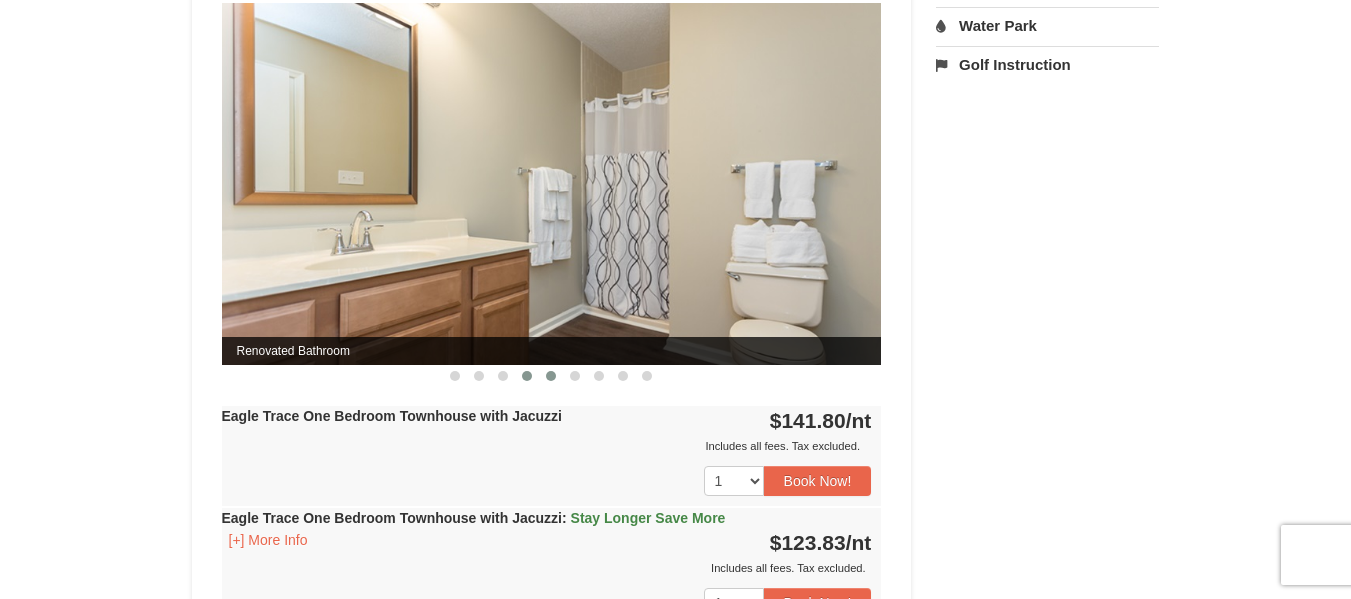 click at bounding box center [551, 376] 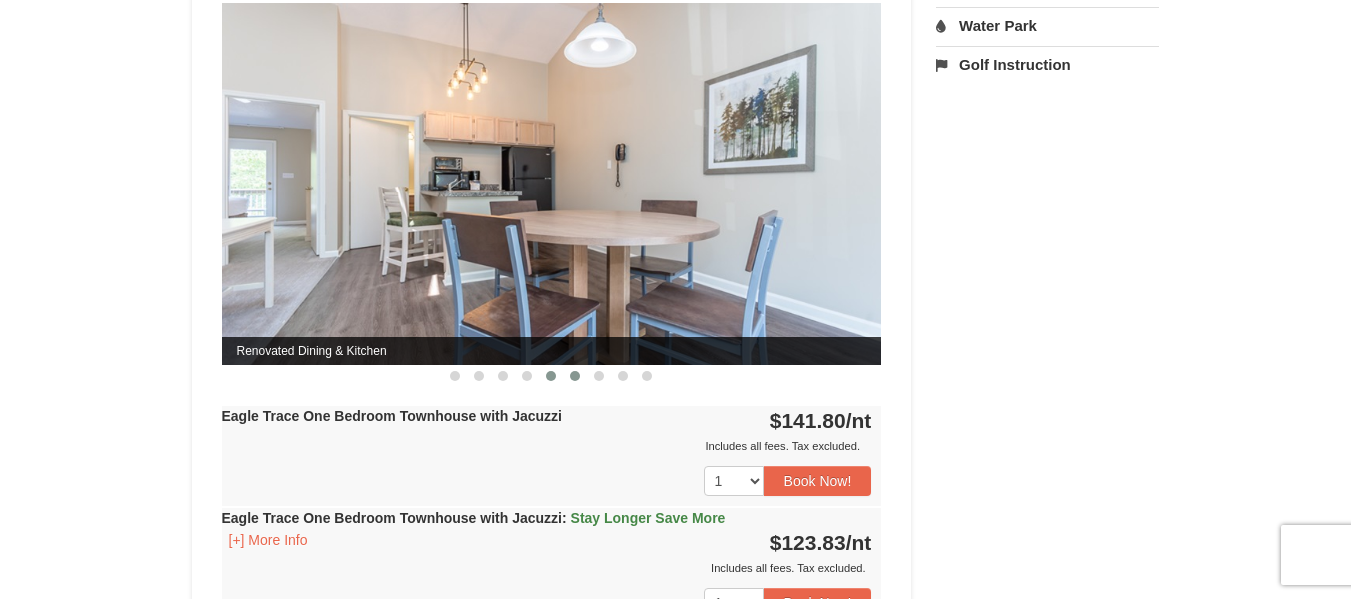 click at bounding box center (575, 376) 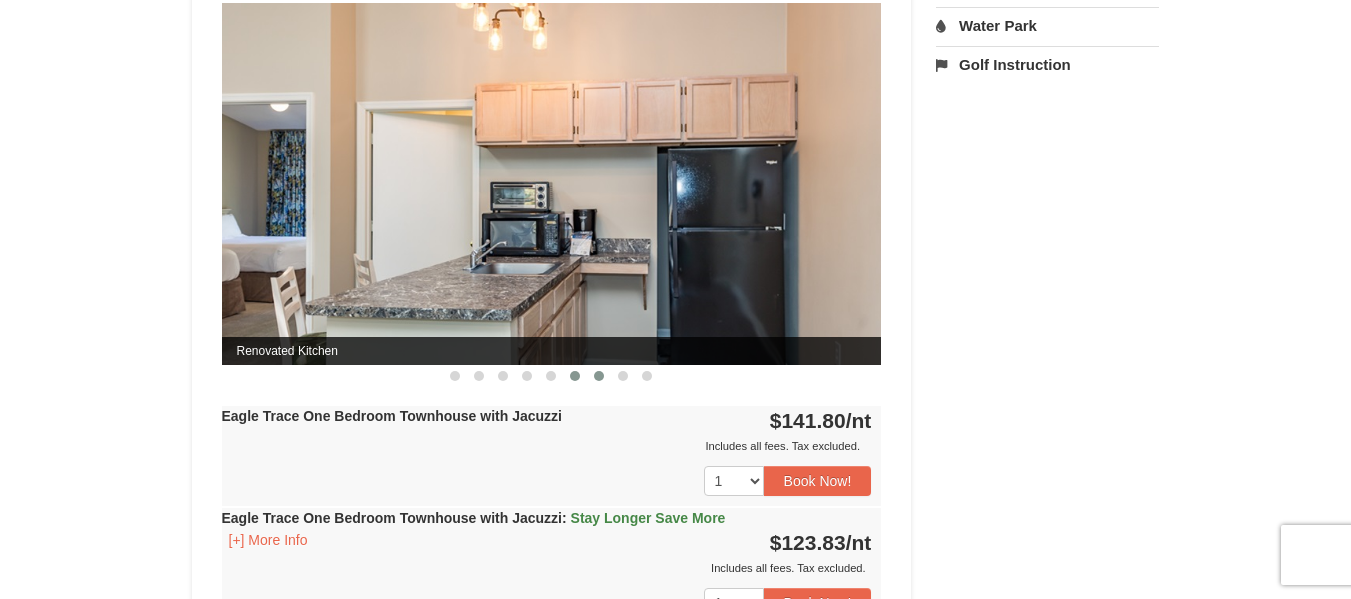 click at bounding box center [599, 376] 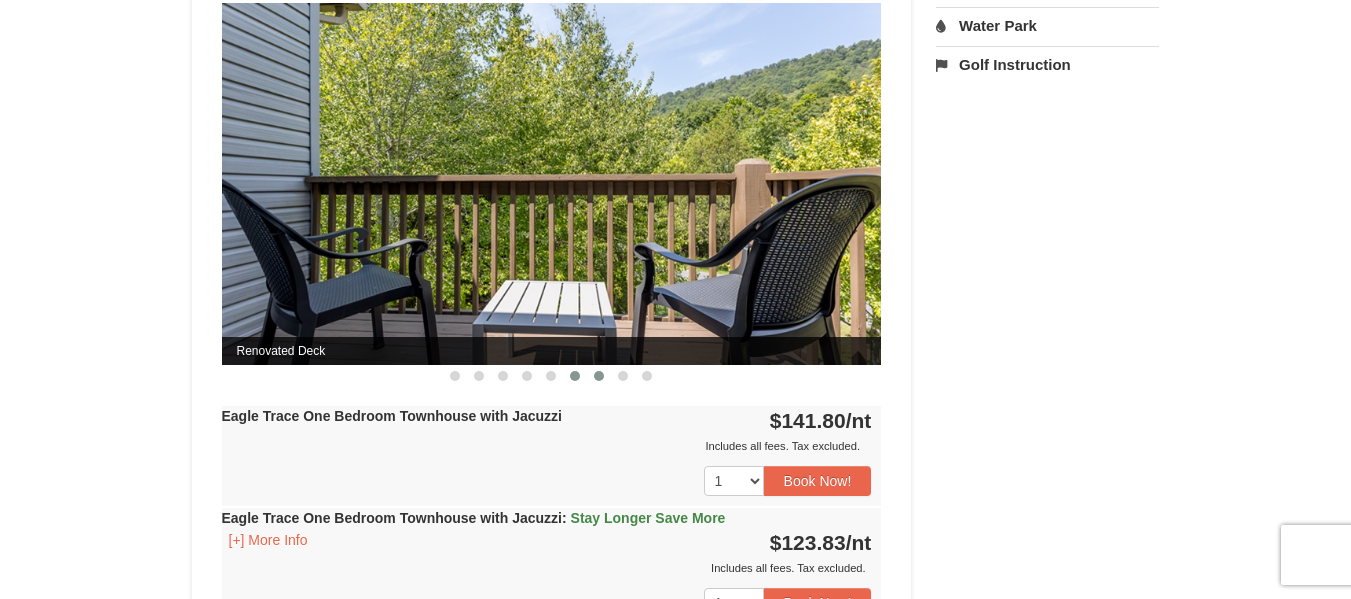 click at bounding box center [575, 376] 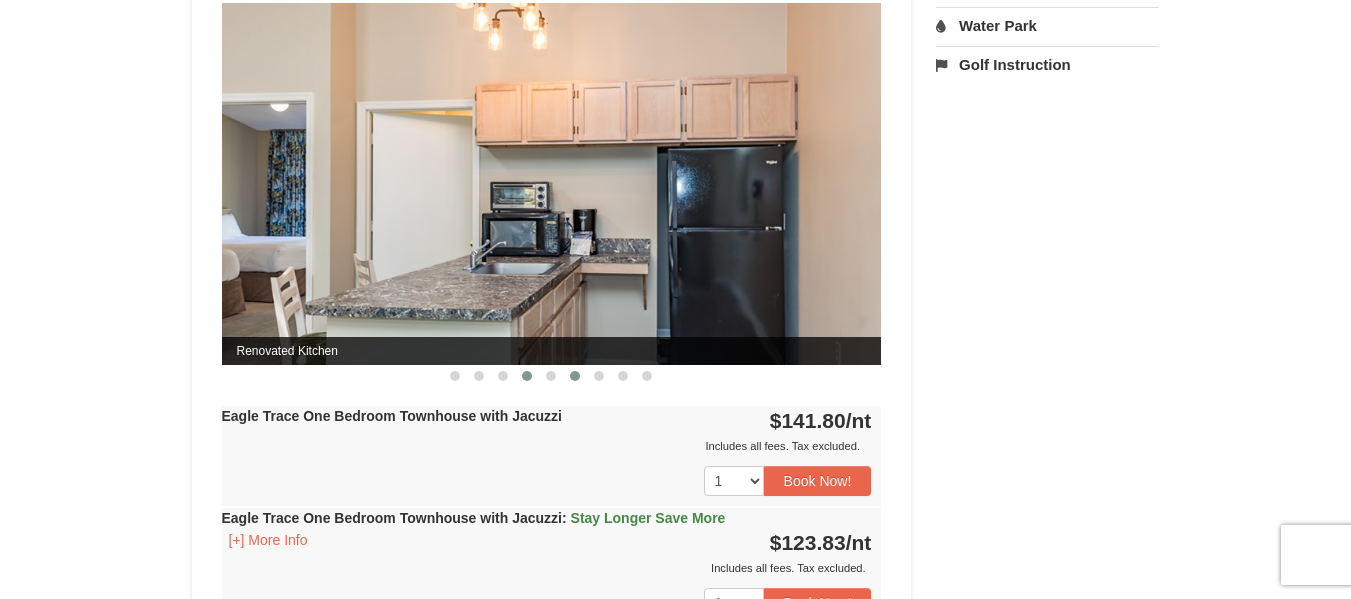 click at bounding box center (527, 376) 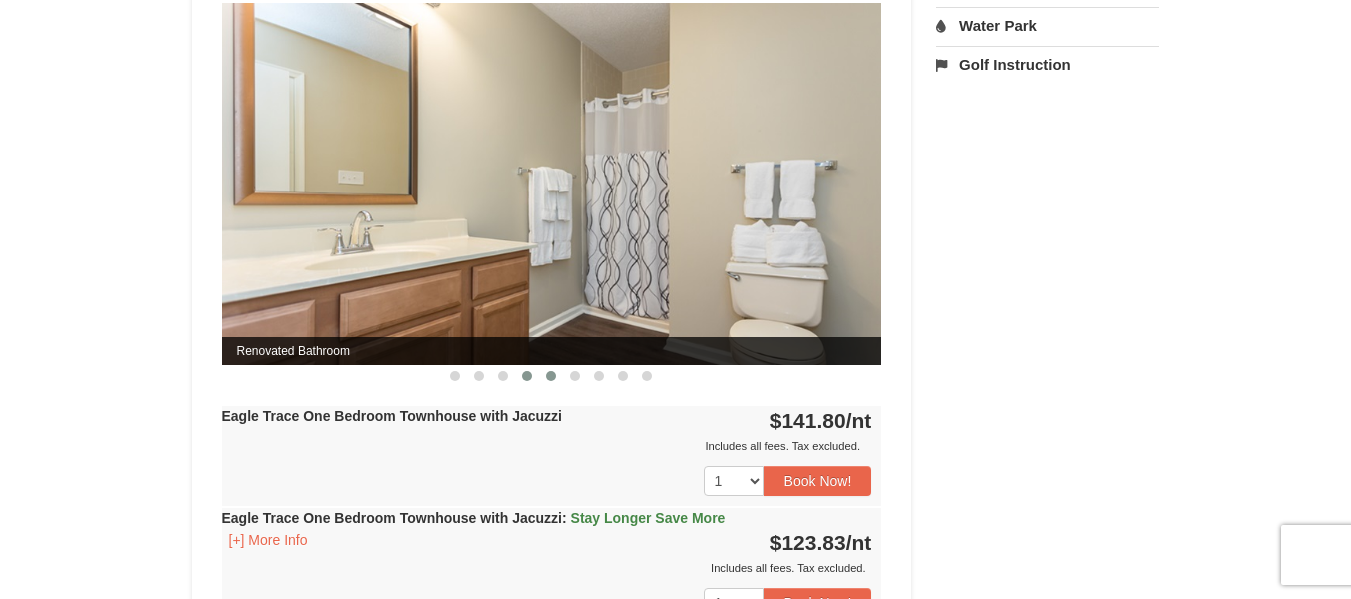 click at bounding box center (551, 376) 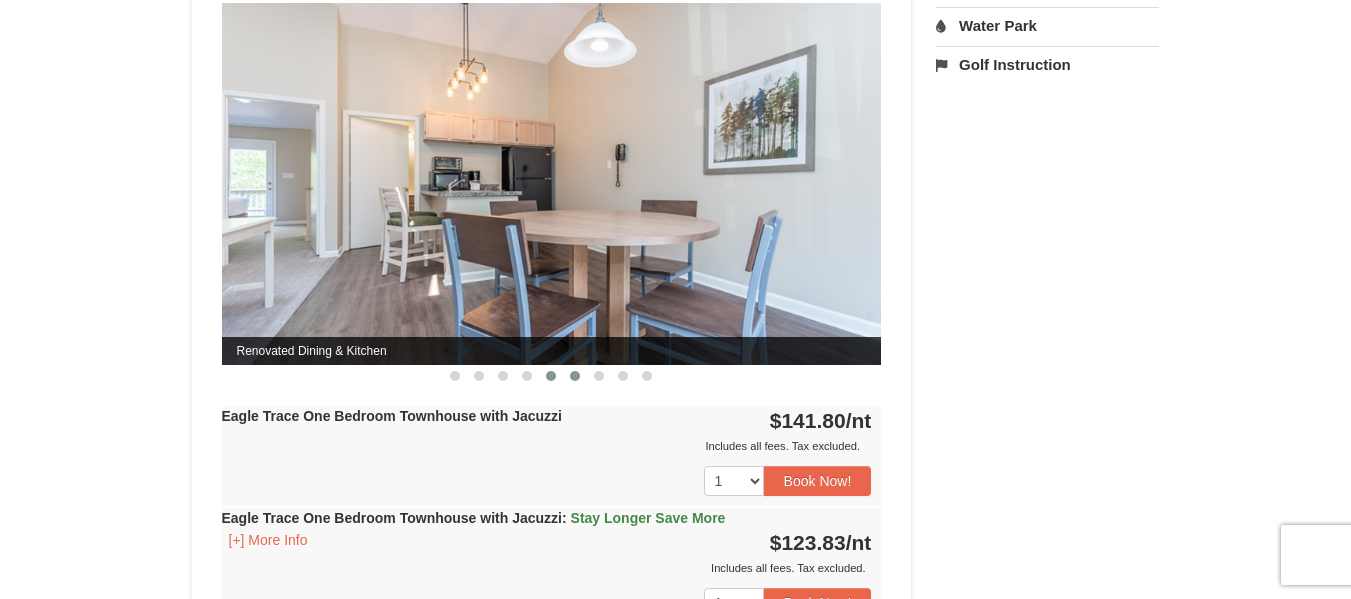 click at bounding box center [575, 376] 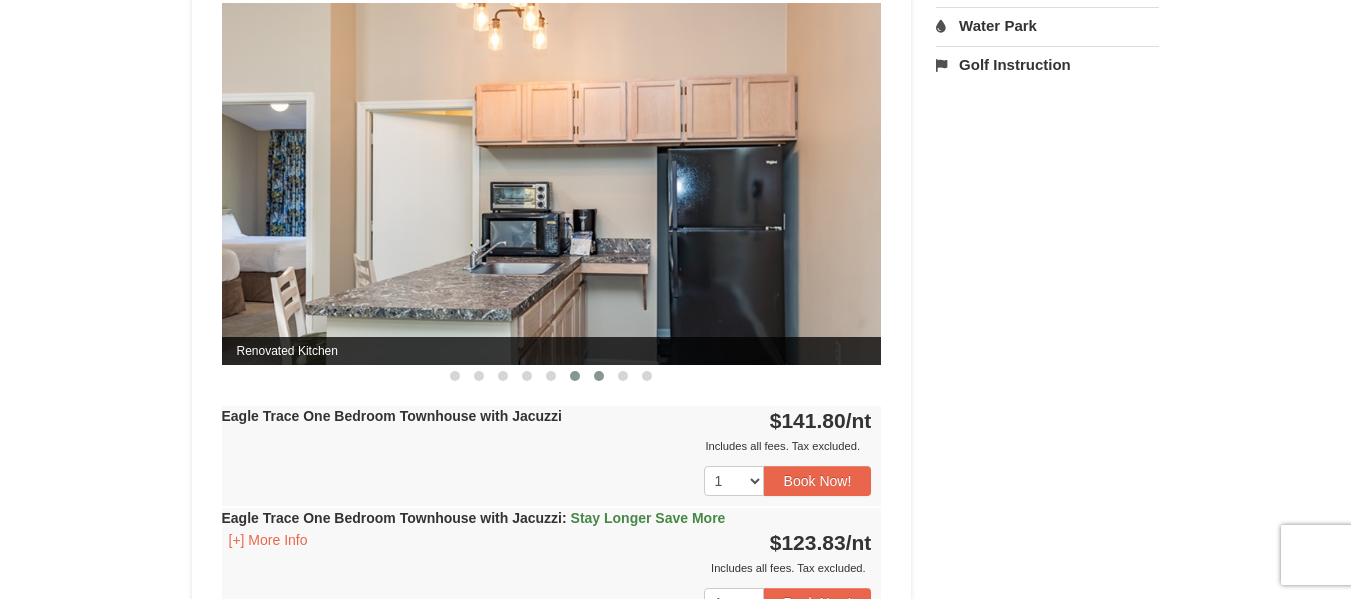 click at bounding box center (599, 376) 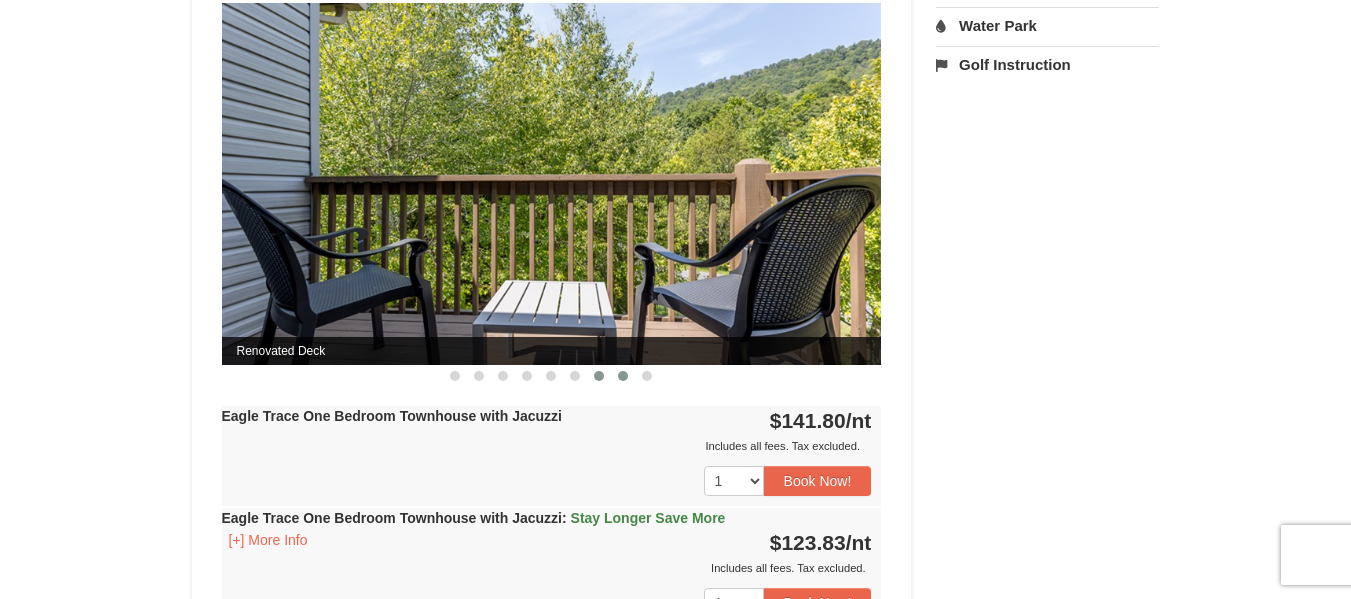 click at bounding box center (623, 376) 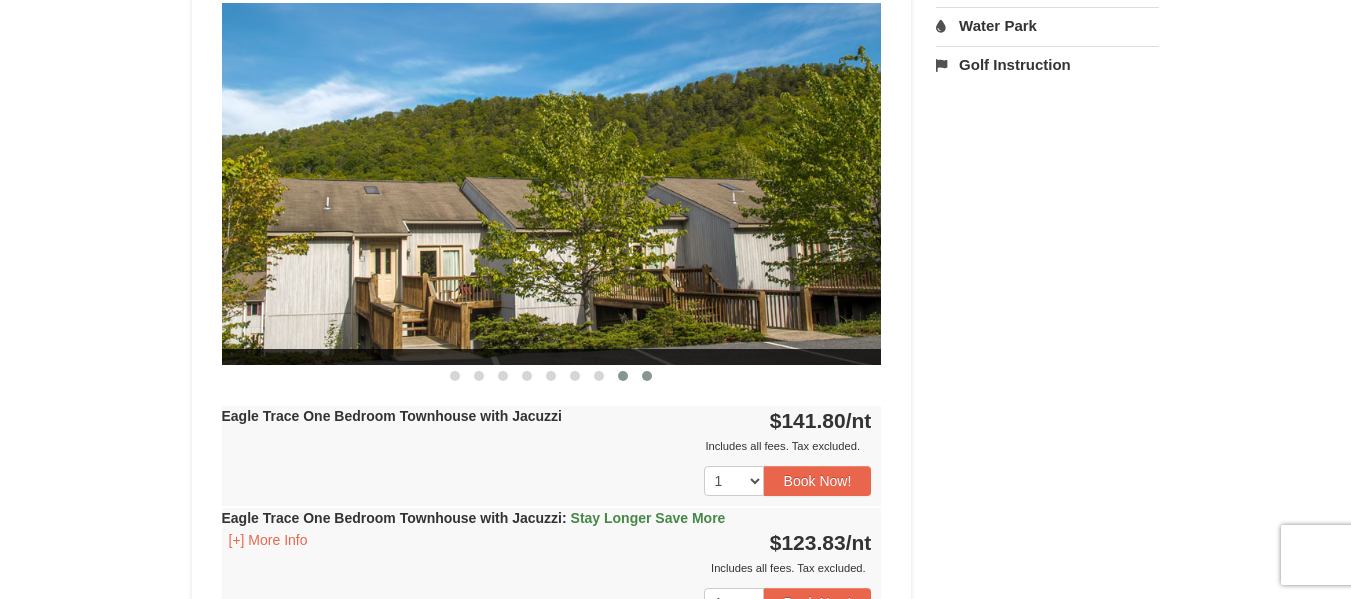 click at bounding box center (647, 376) 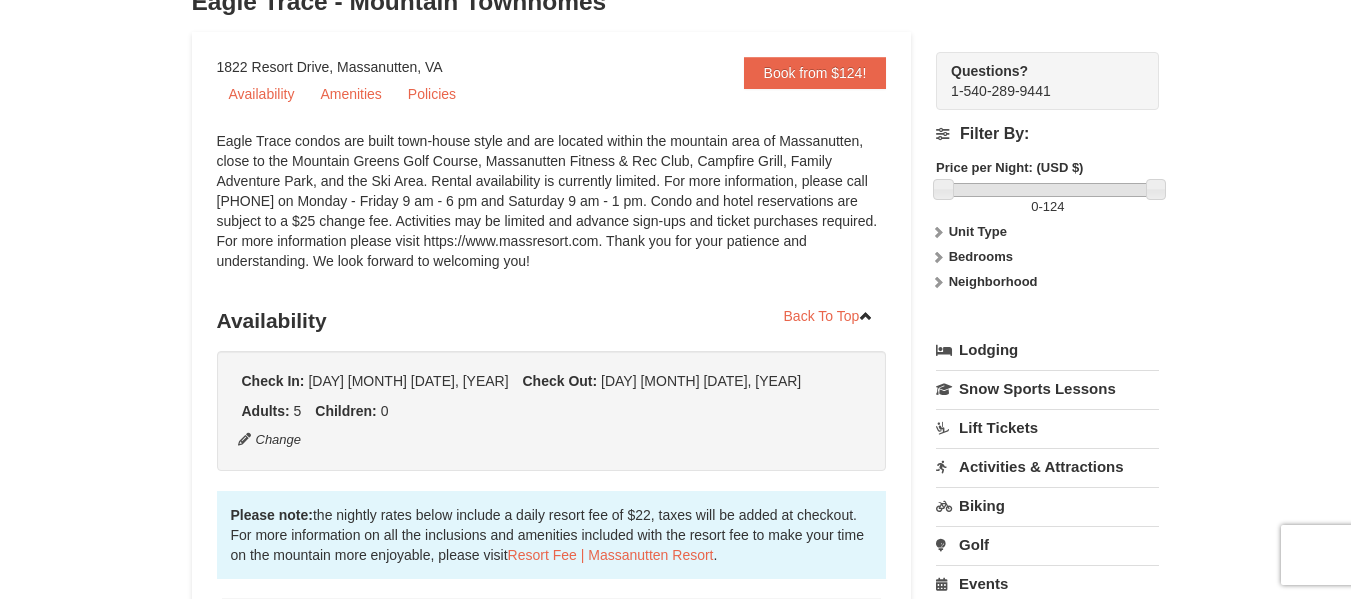 scroll, scrollTop: 0, scrollLeft: 0, axis: both 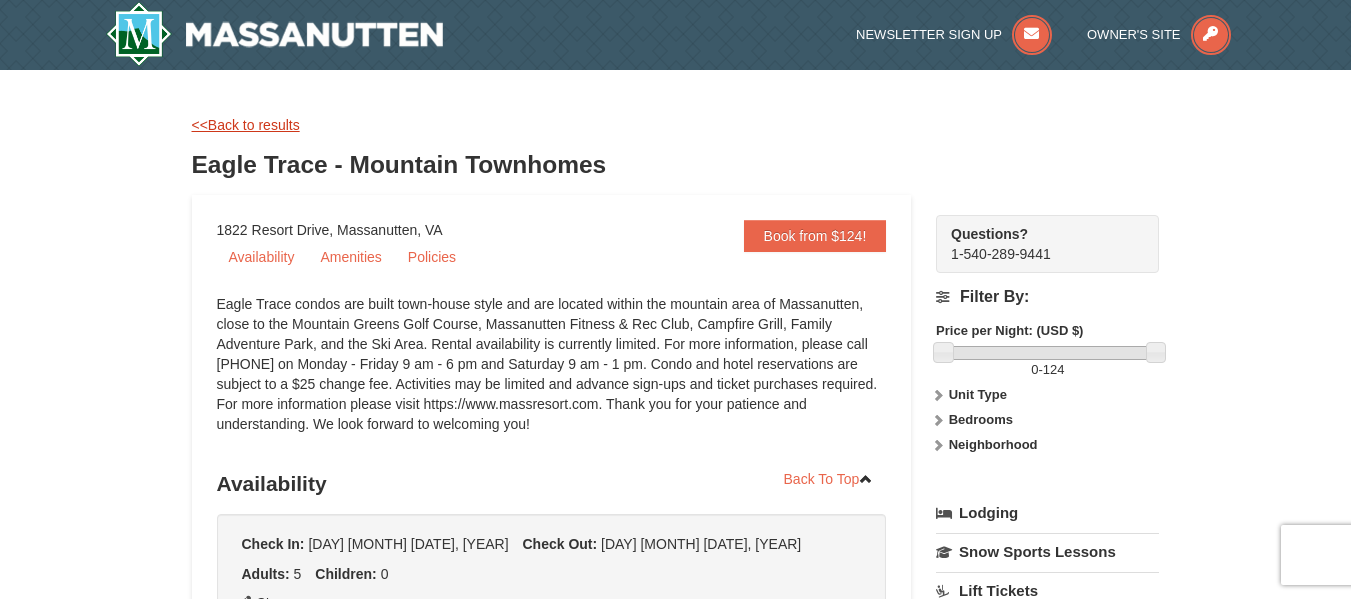 click on "<<Back to results" at bounding box center (246, 125) 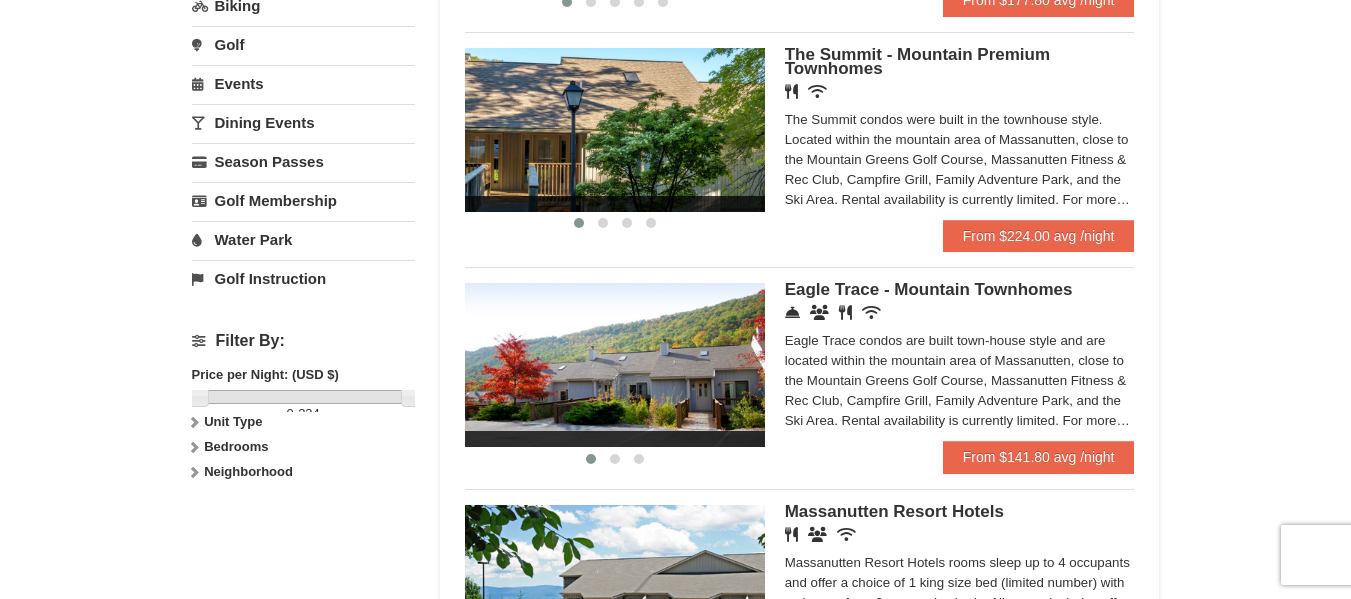 scroll, scrollTop: 625, scrollLeft: 0, axis: vertical 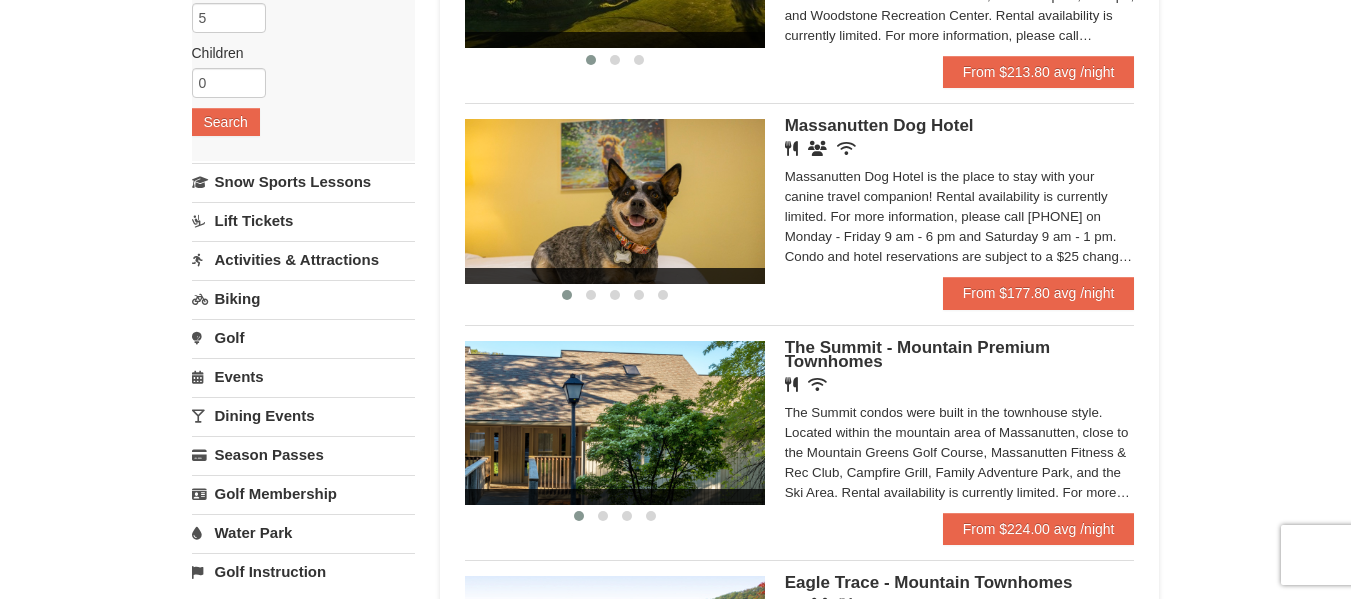 click on "The Summit - Mountain Premium Townhomes" at bounding box center [917, 354] 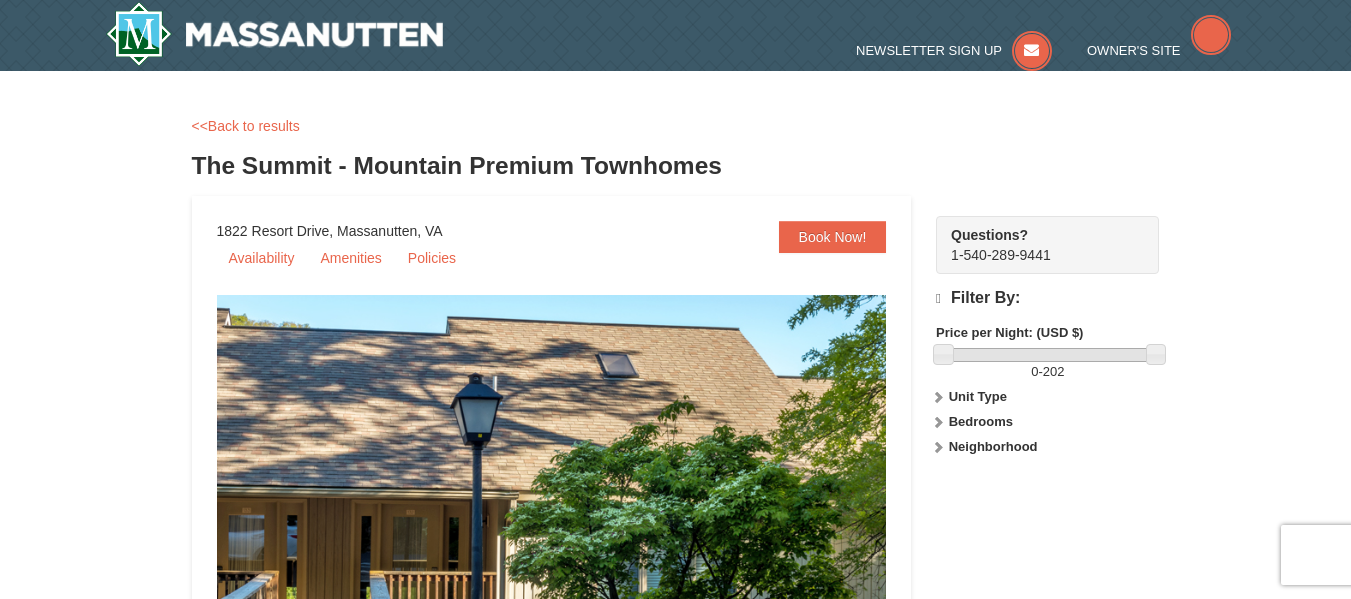 scroll, scrollTop: 0, scrollLeft: 0, axis: both 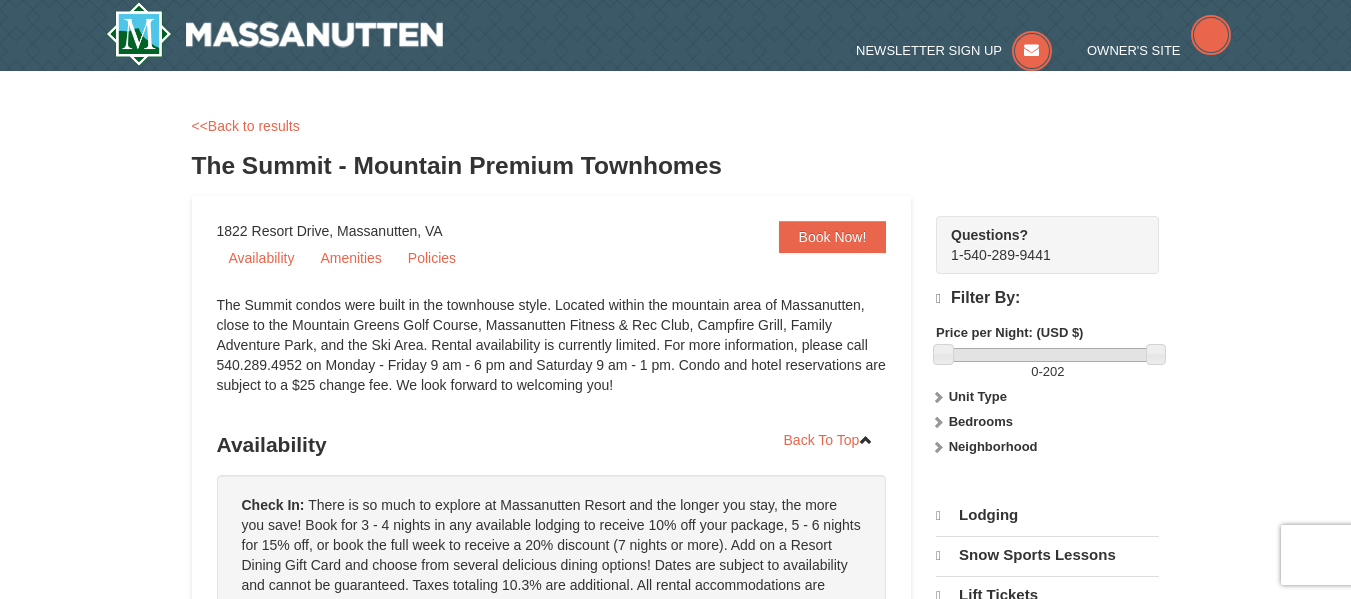 select on "8" 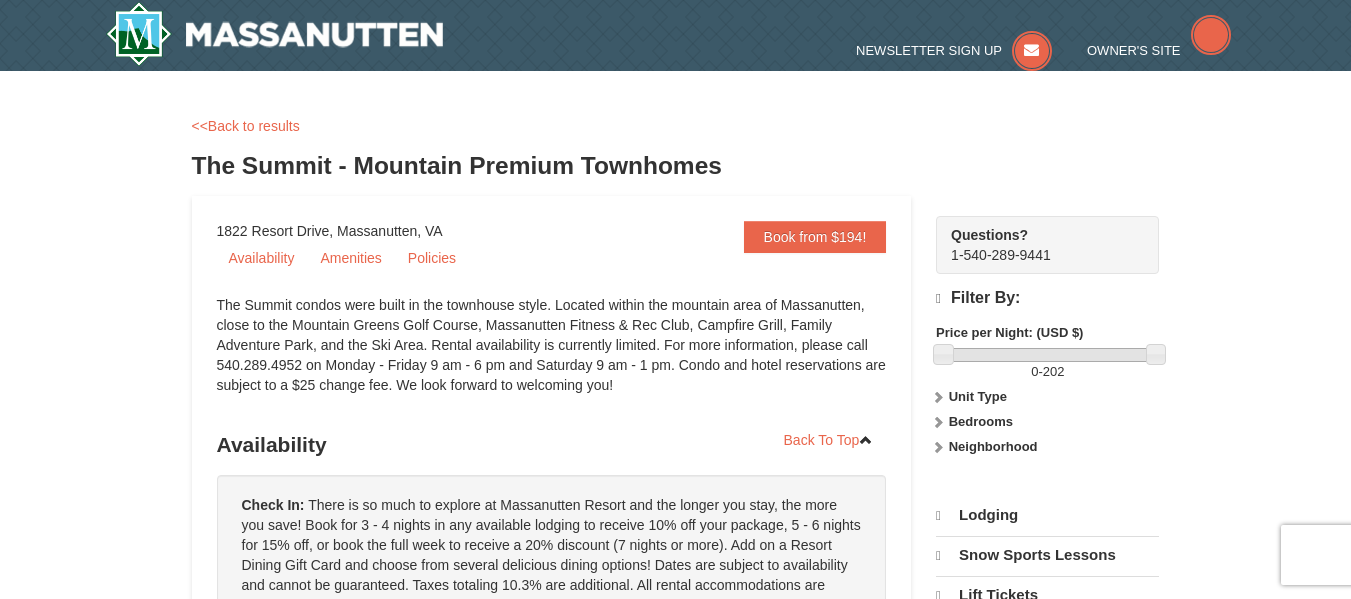 scroll, scrollTop: 0, scrollLeft: 0, axis: both 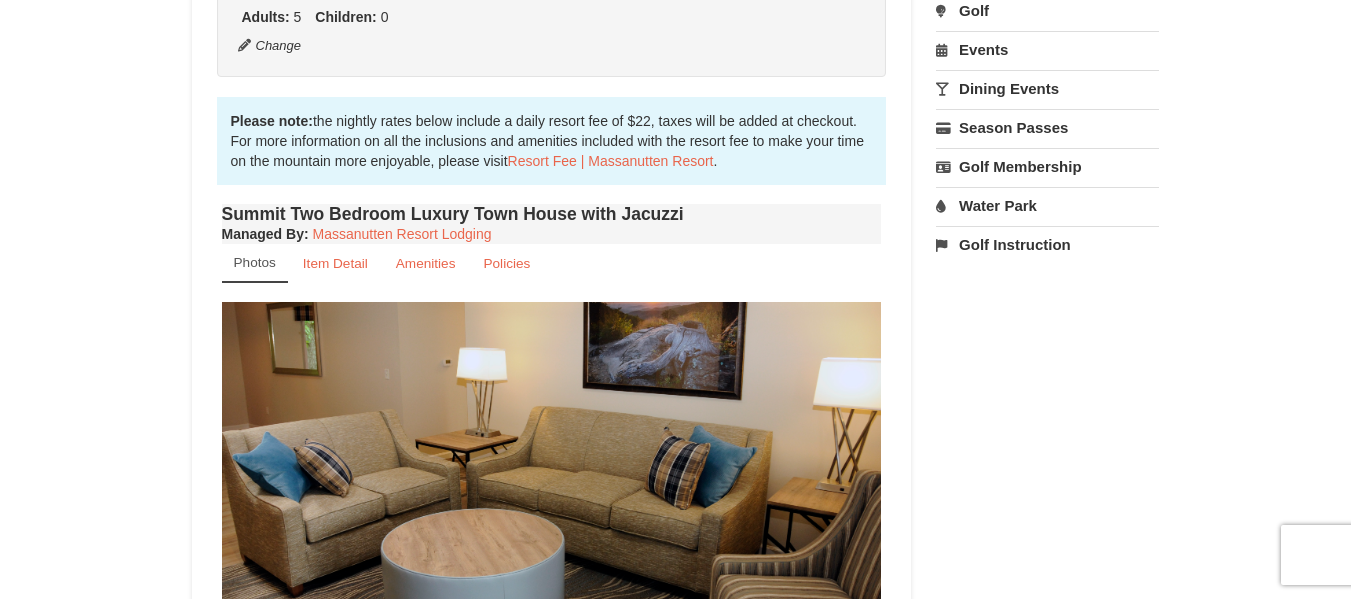 click at bounding box center (503, 675) 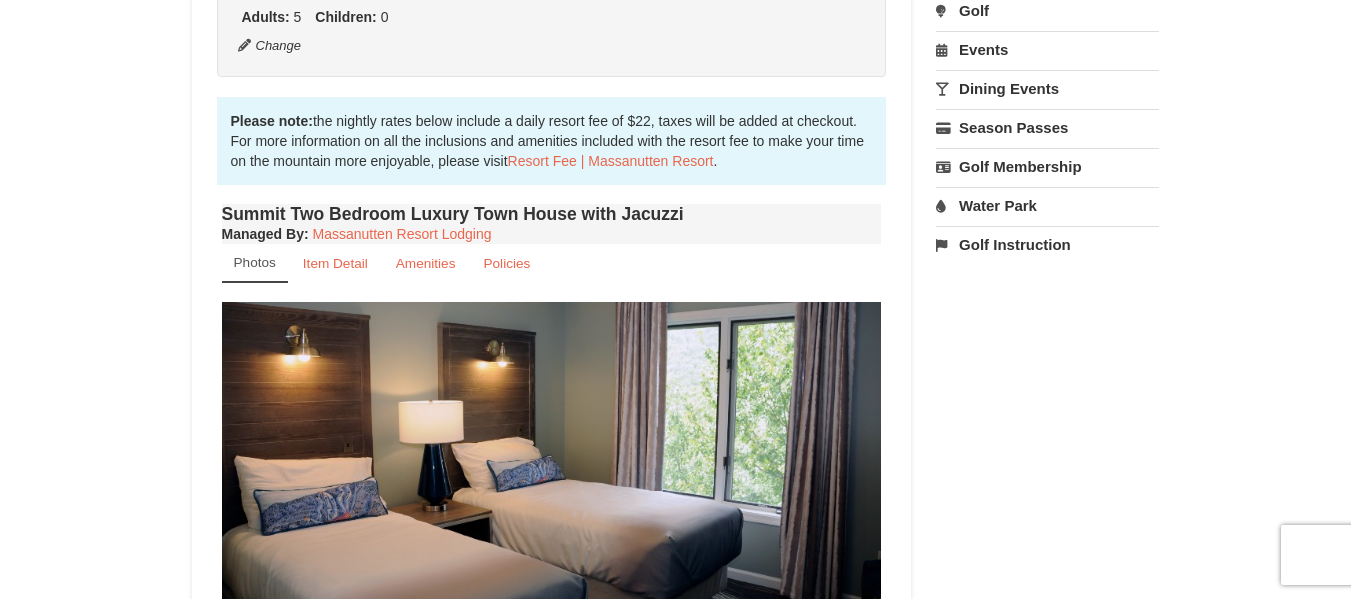 click at bounding box center (527, 675) 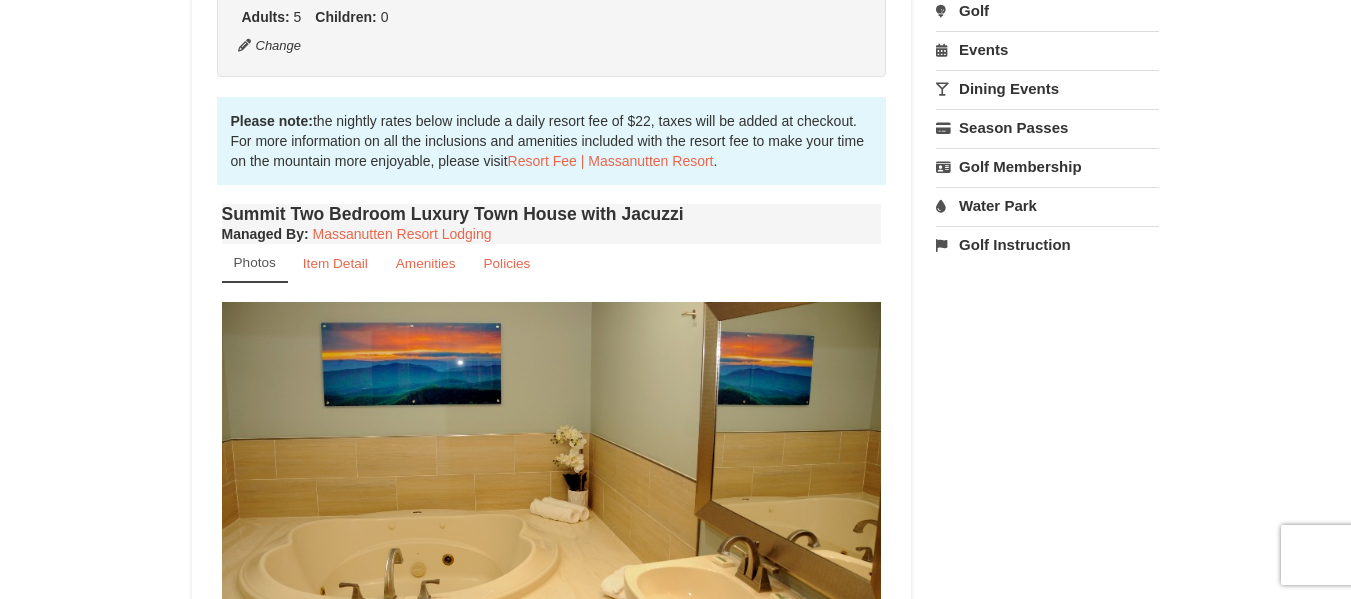 click at bounding box center [551, 675] 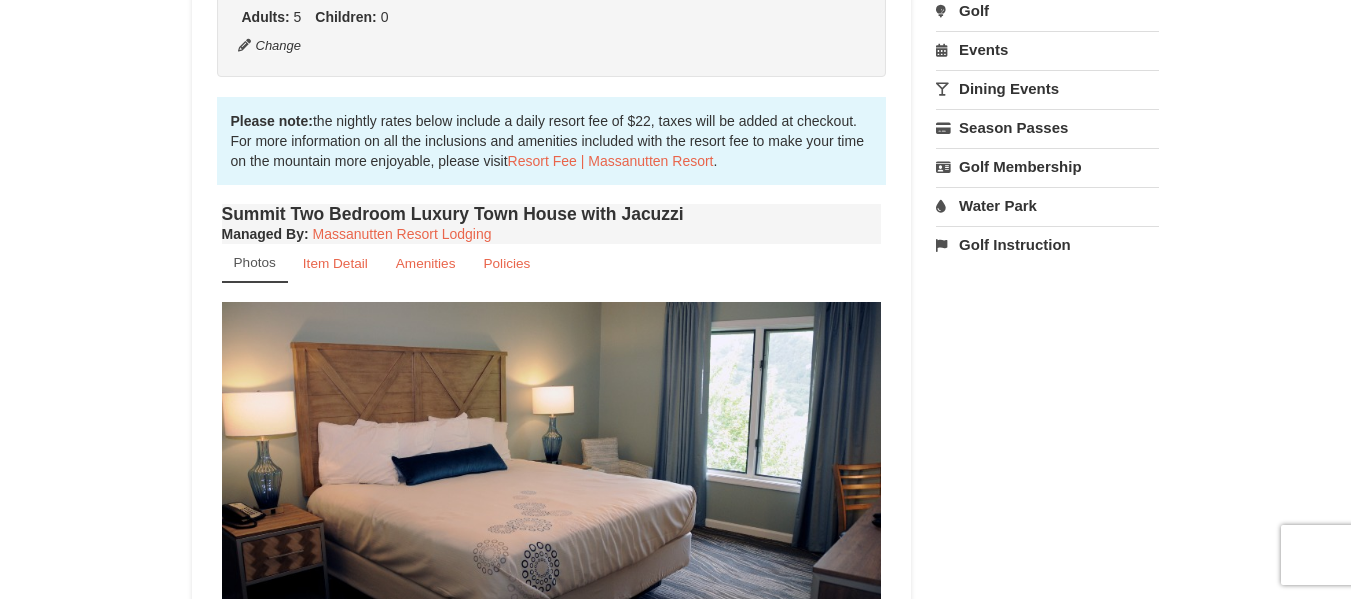 click at bounding box center [575, 675] 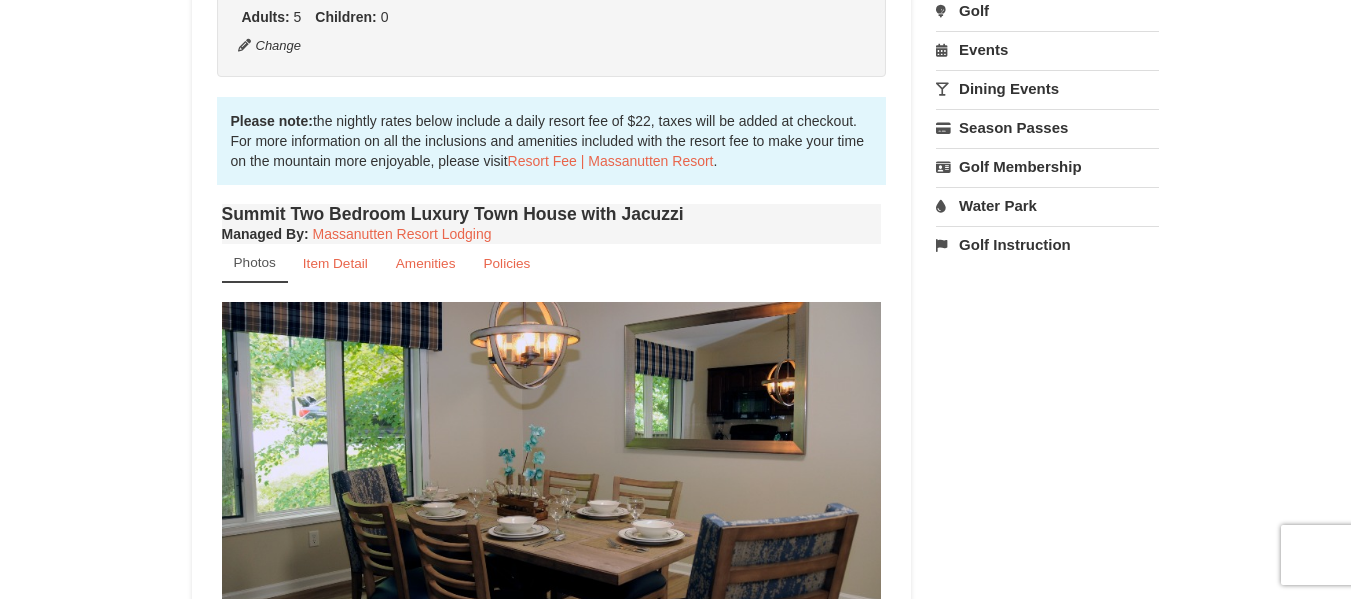 click at bounding box center (599, 675) 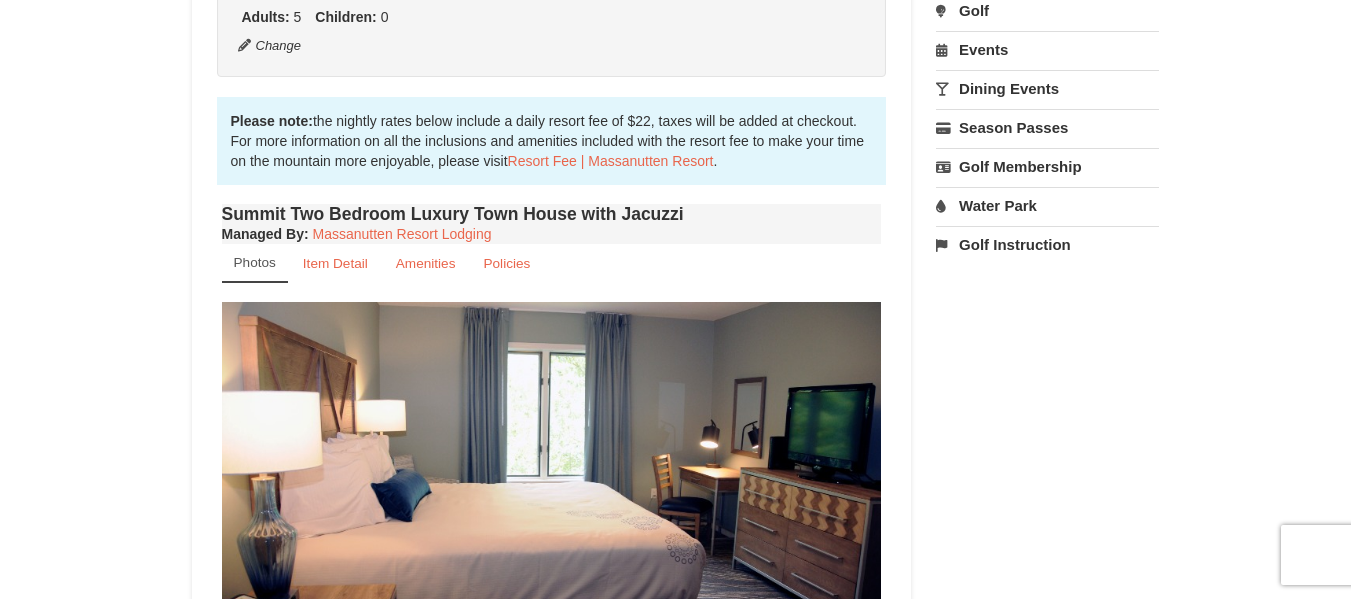 click at bounding box center (623, 675) 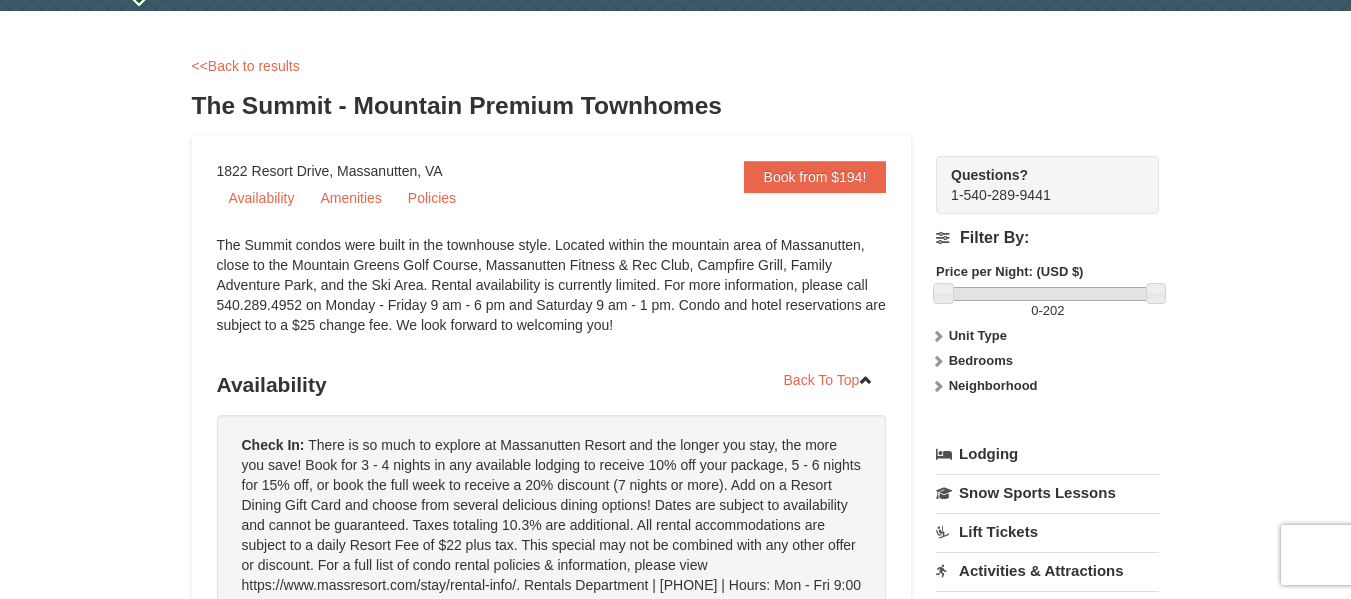 scroll, scrollTop: 0, scrollLeft: 0, axis: both 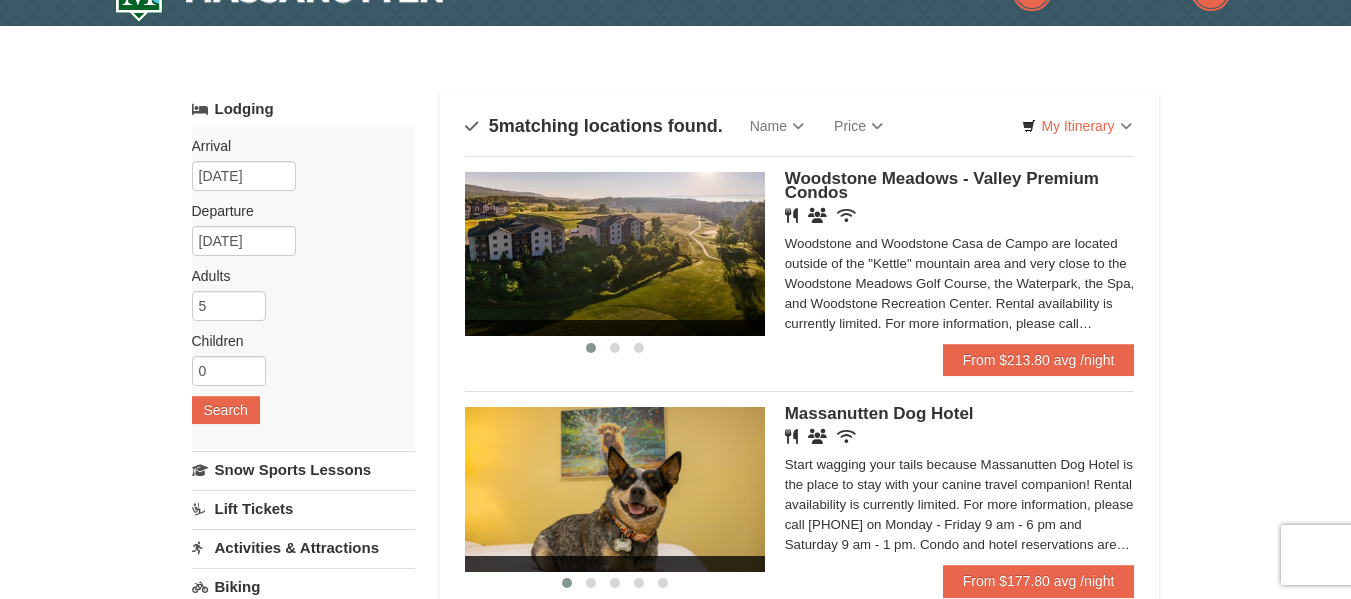 click on "Woodstone Meadows - Valley Premium Condos" at bounding box center (942, 185) 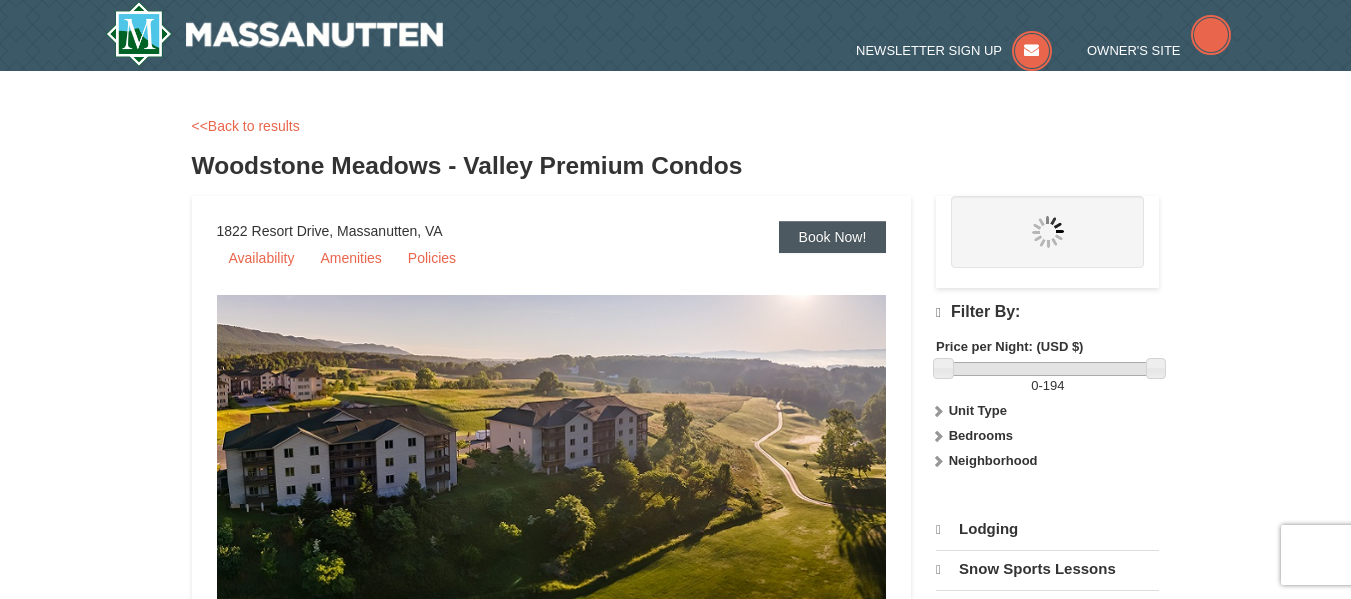 scroll, scrollTop: 0, scrollLeft: 0, axis: both 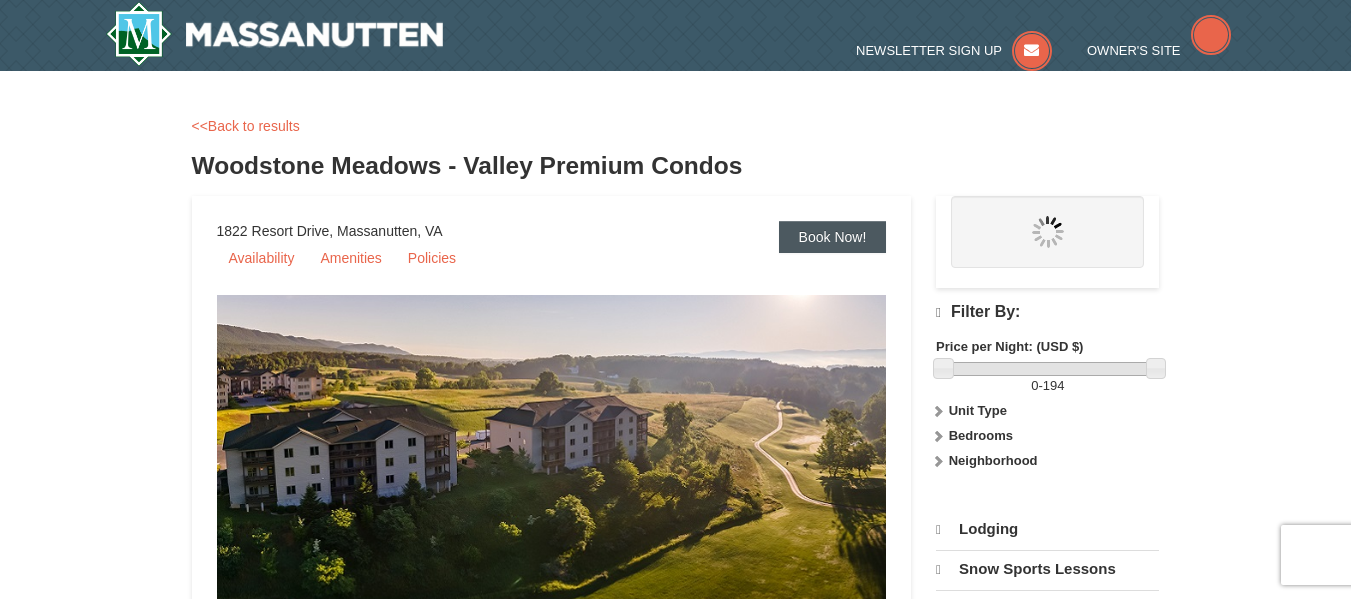 select on "8" 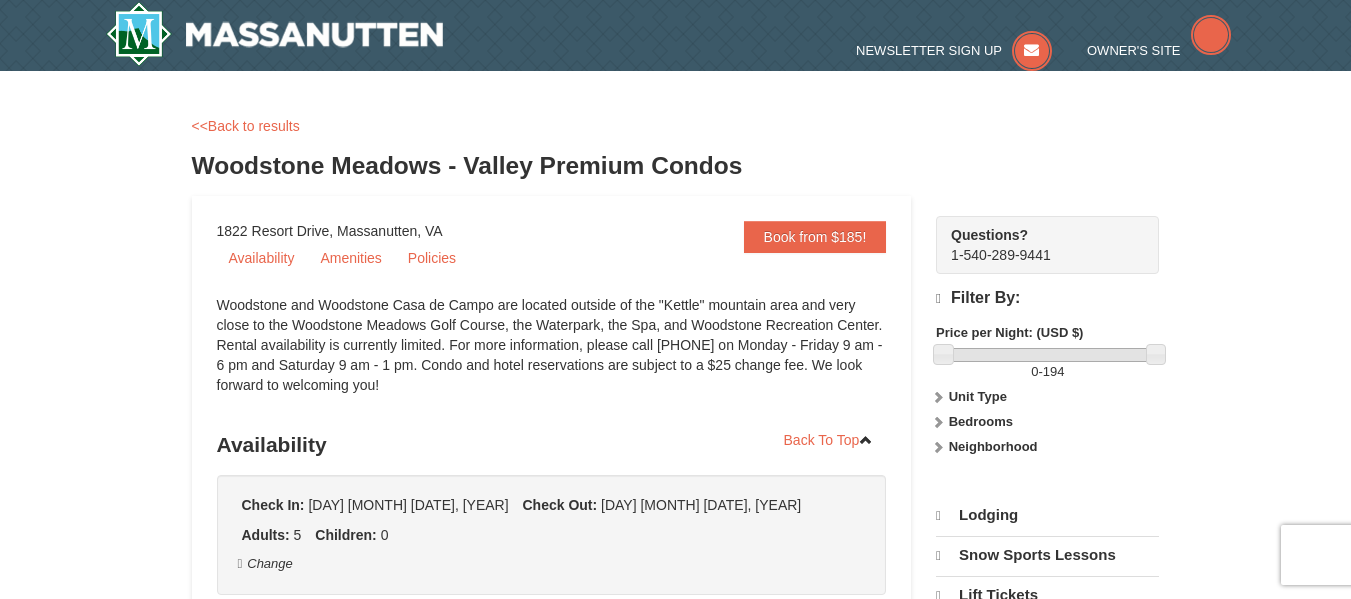 scroll, scrollTop: 0, scrollLeft: 0, axis: both 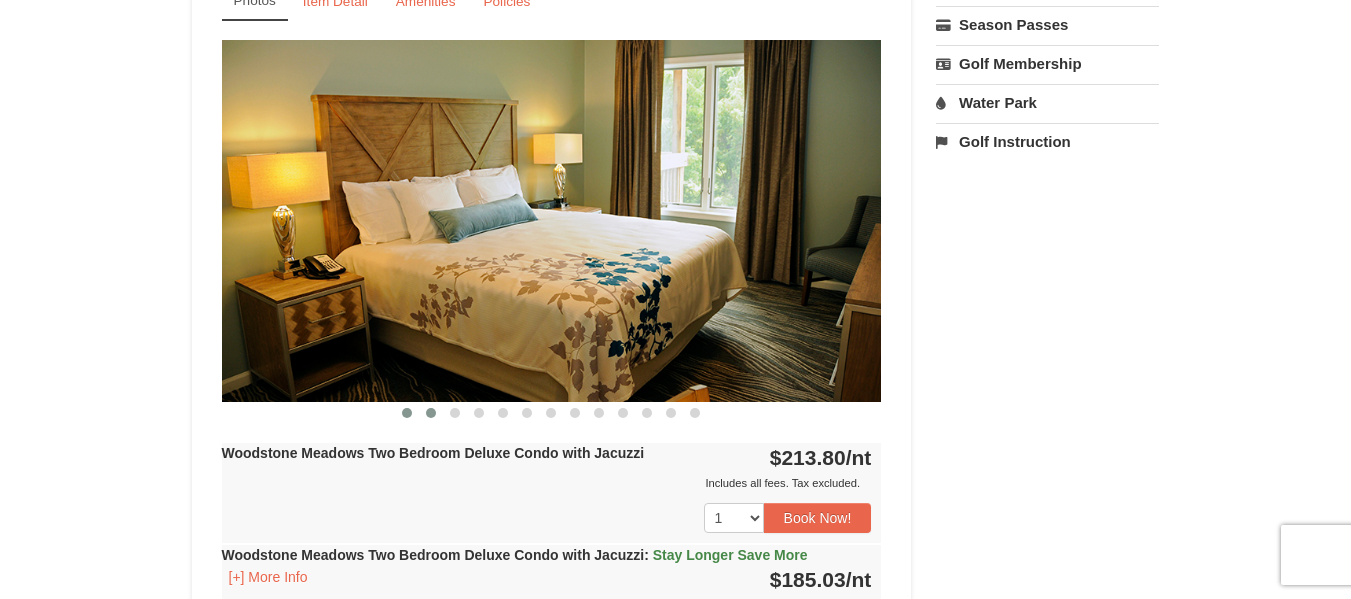 click at bounding box center [431, 413] 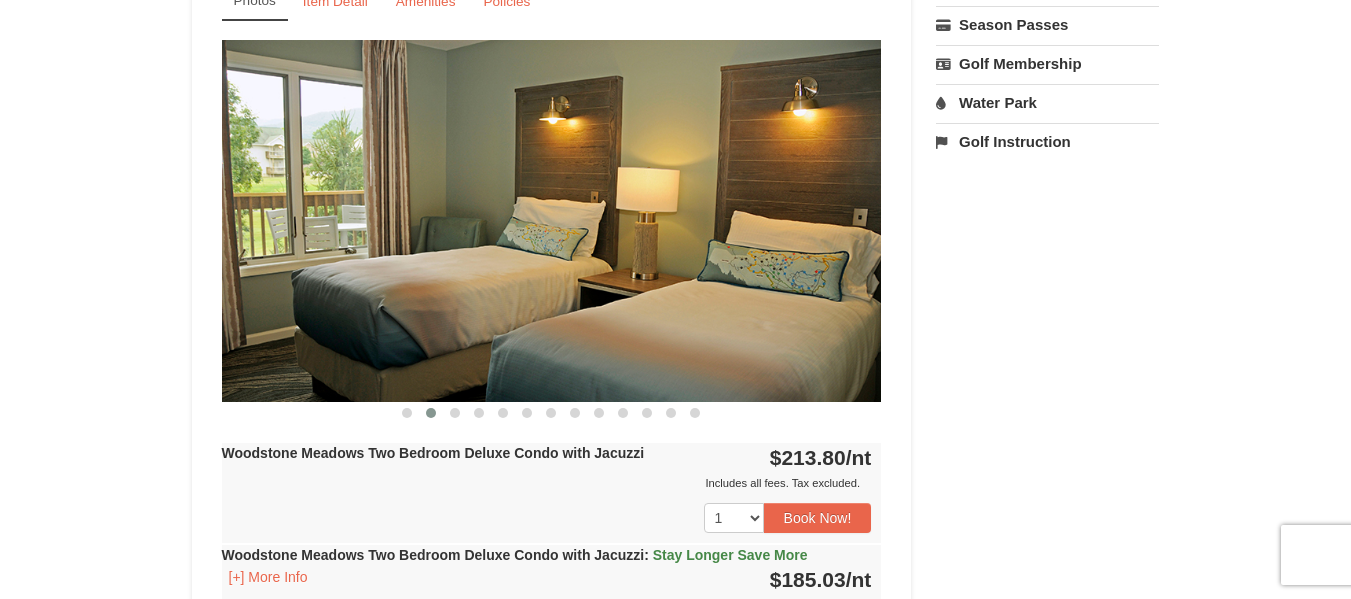 scroll, scrollTop: 0, scrollLeft: 0, axis: both 